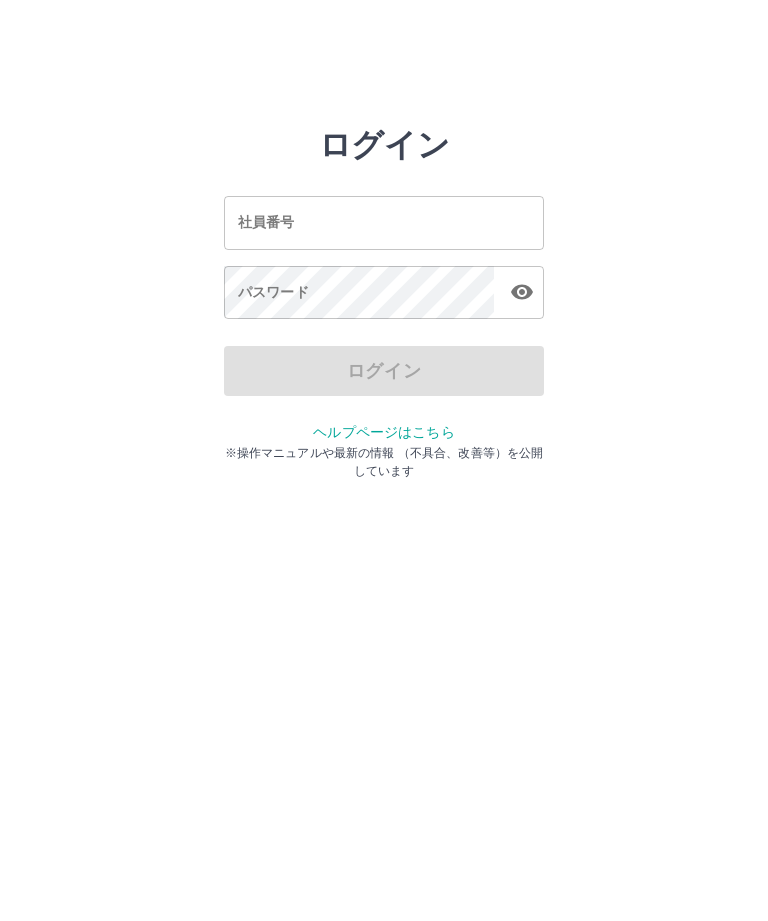 scroll, scrollTop: 0, scrollLeft: 0, axis: both 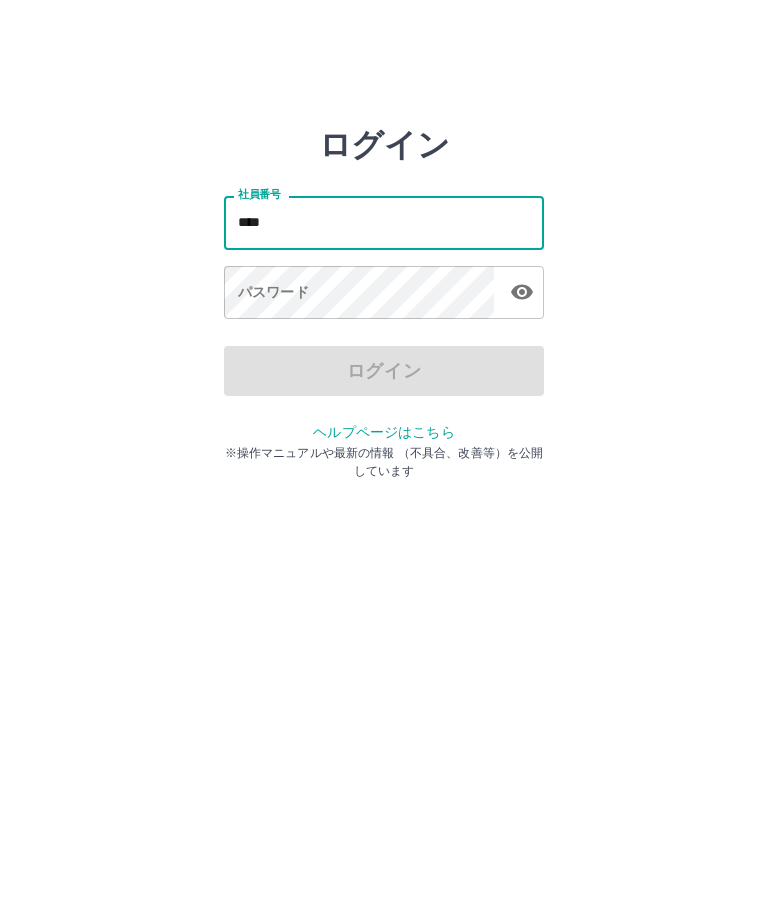 type on "*******" 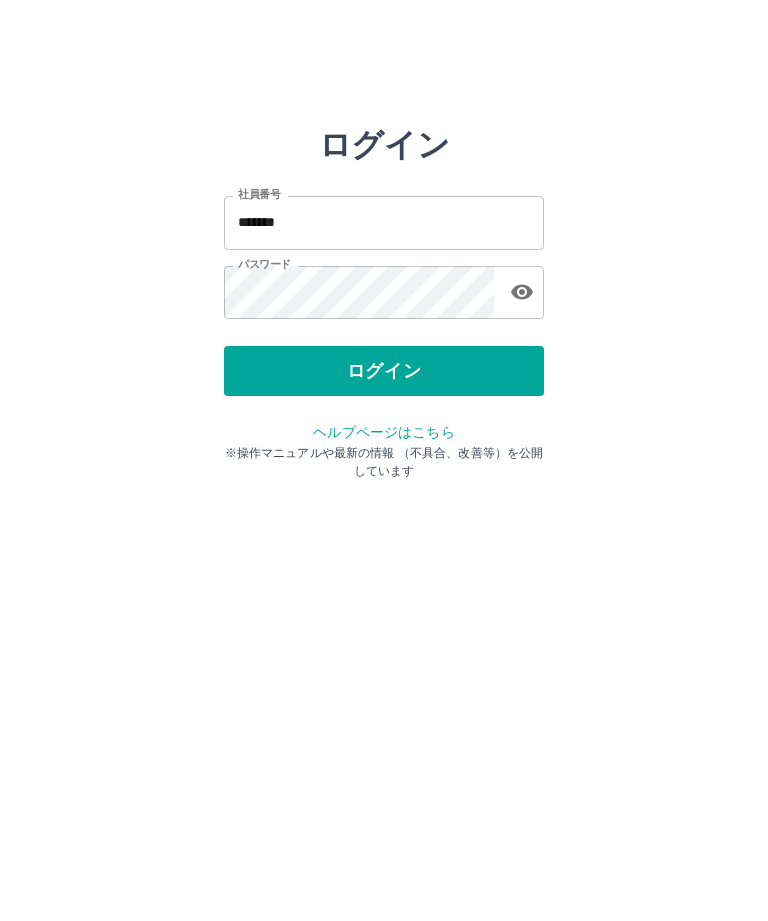 click on "ログイン" at bounding box center [384, 371] 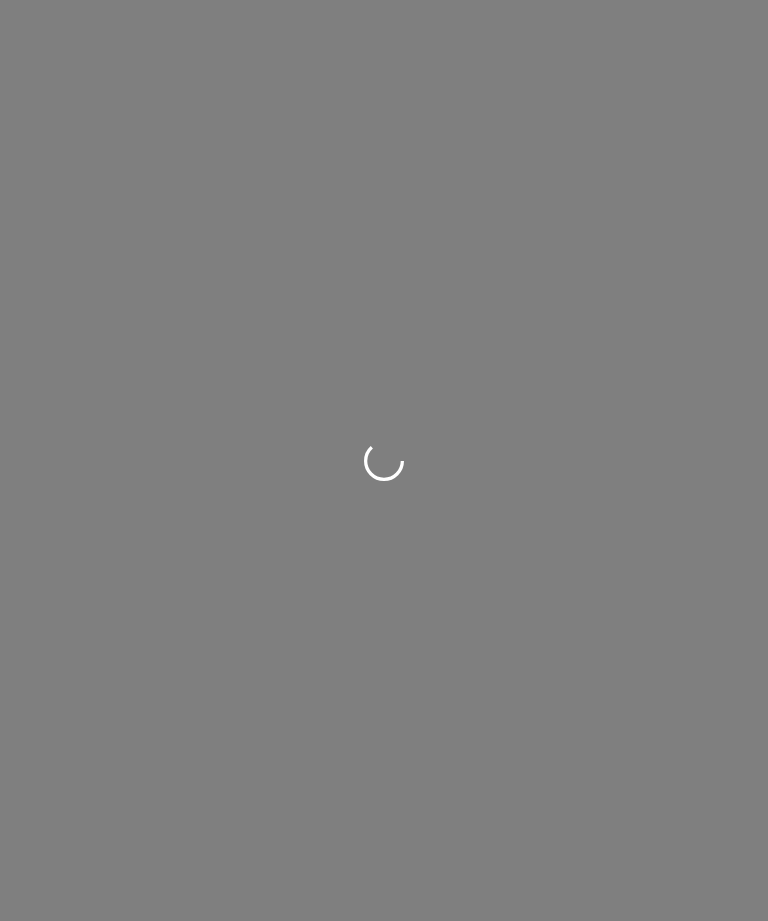 scroll, scrollTop: 0, scrollLeft: 0, axis: both 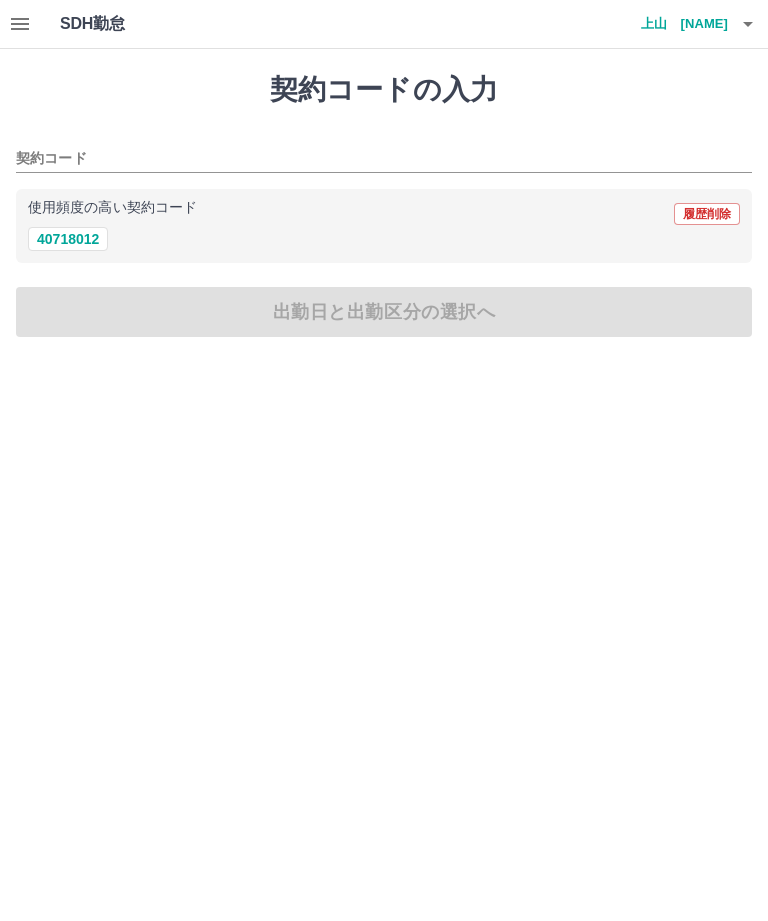 click on "40718012" at bounding box center (68, 239) 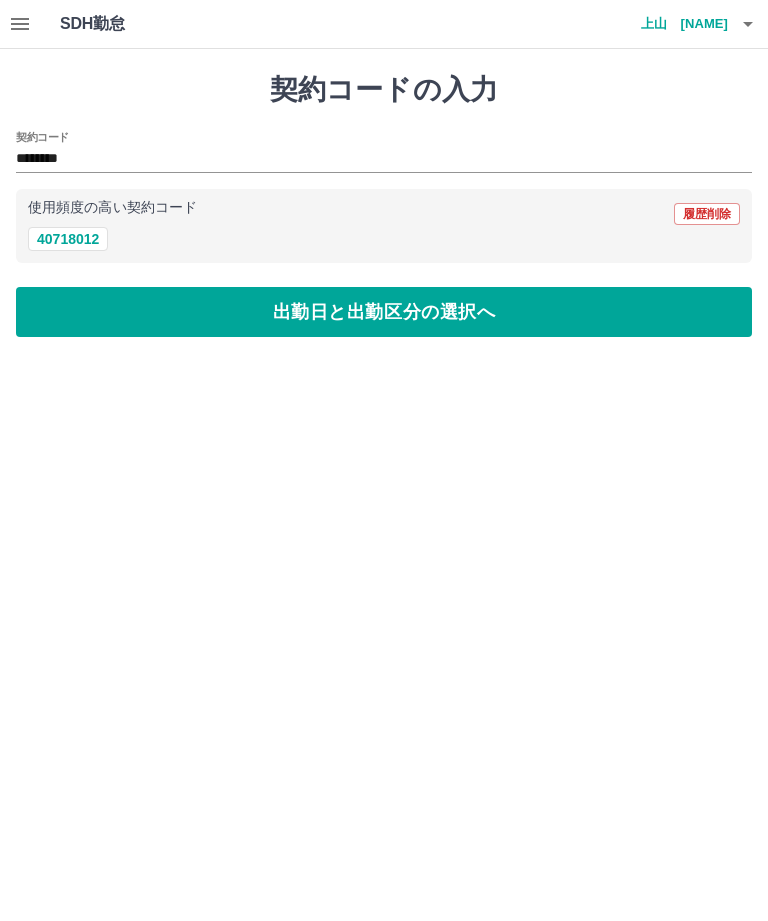 click on "出勤日と出勤区分の選択へ" at bounding box center (384, 312) 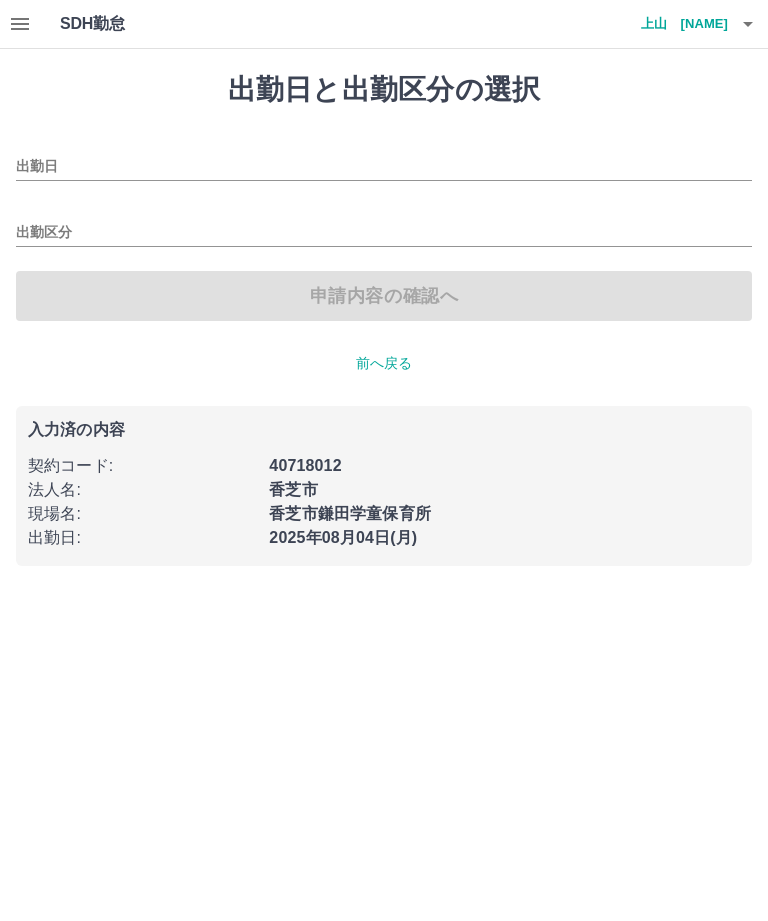 type on "**********" 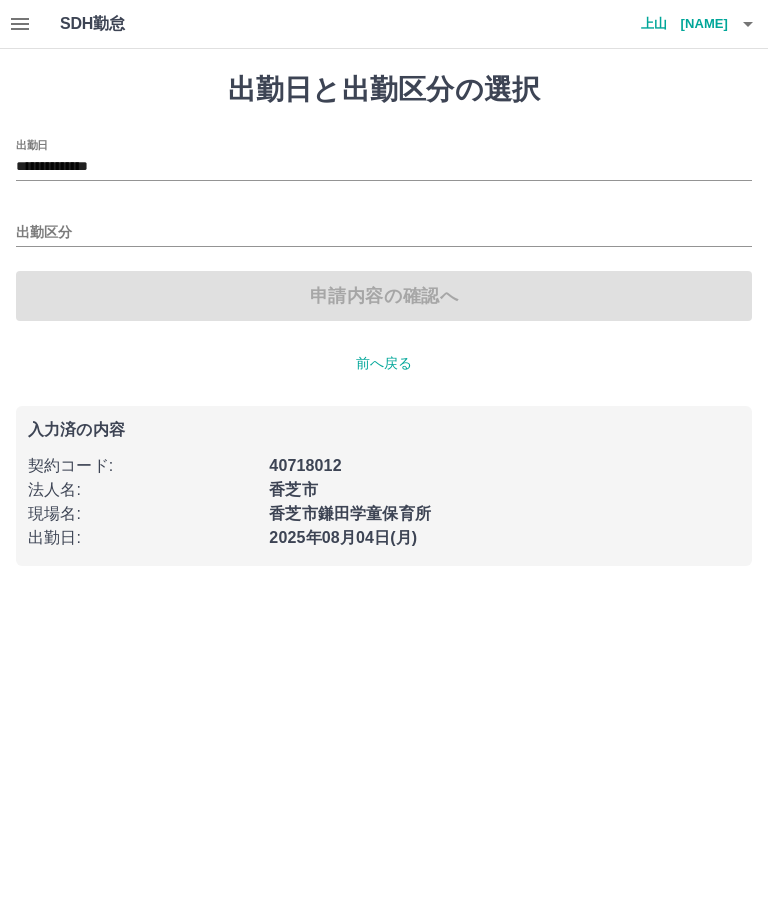 click on "現場名 :" at bounding box center (142, 514) 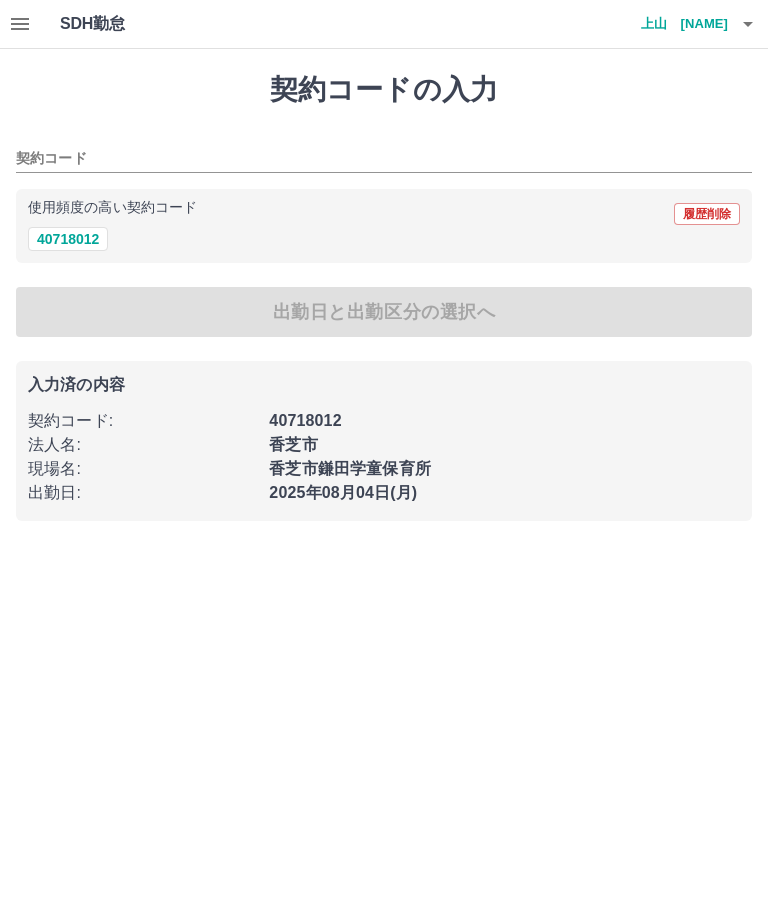 type on "********" 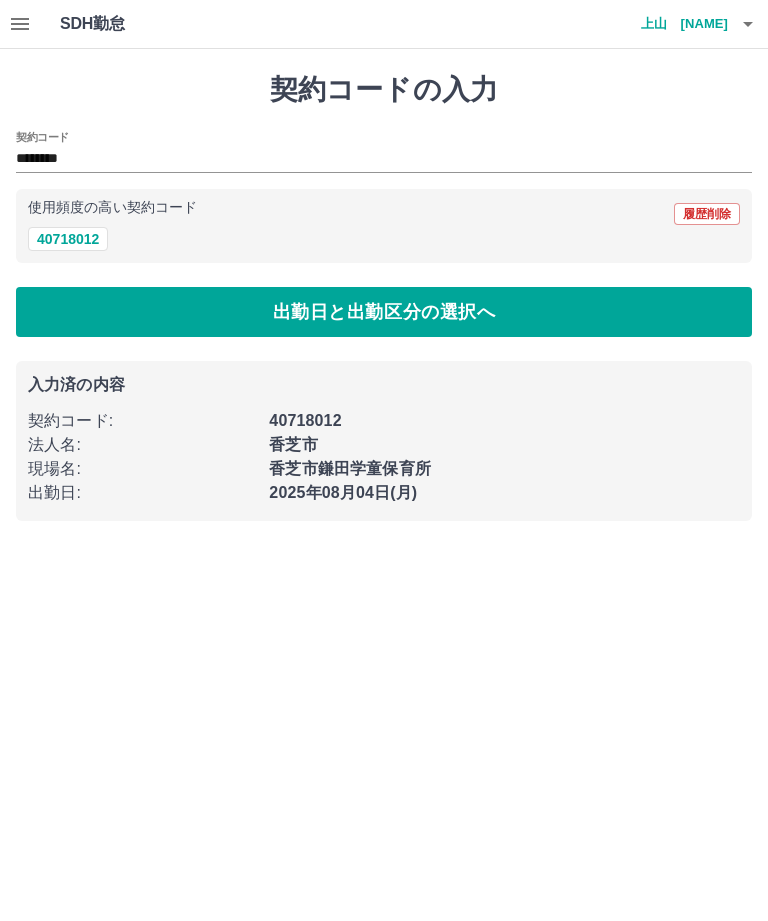 click on "出勤日と出勤区分の選択へ" at bounding box center (384, 312) 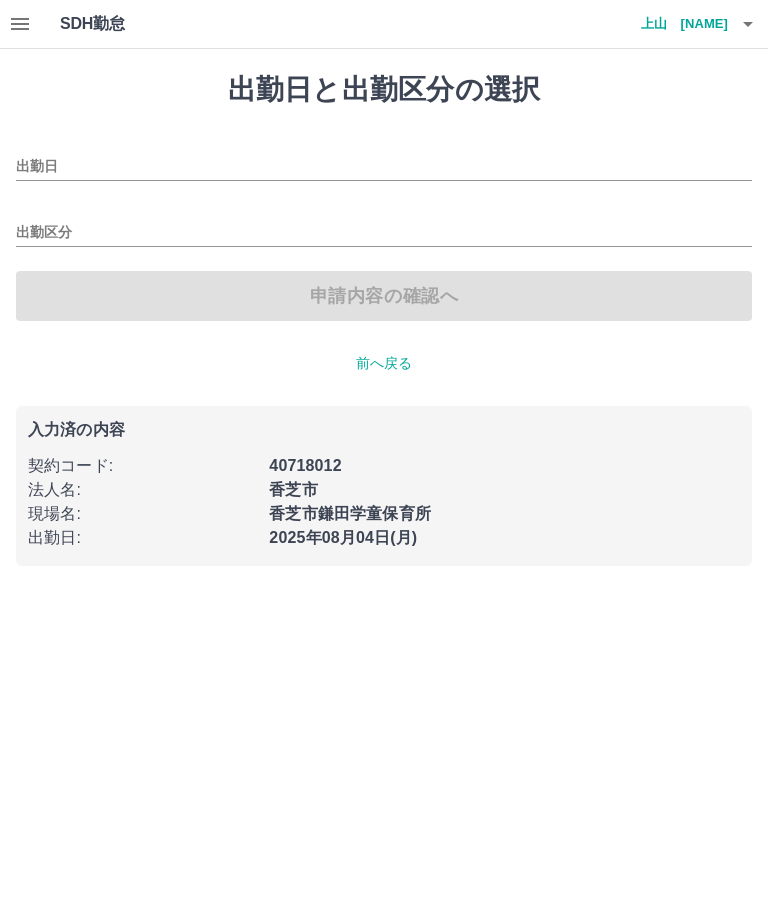 type on "**********" 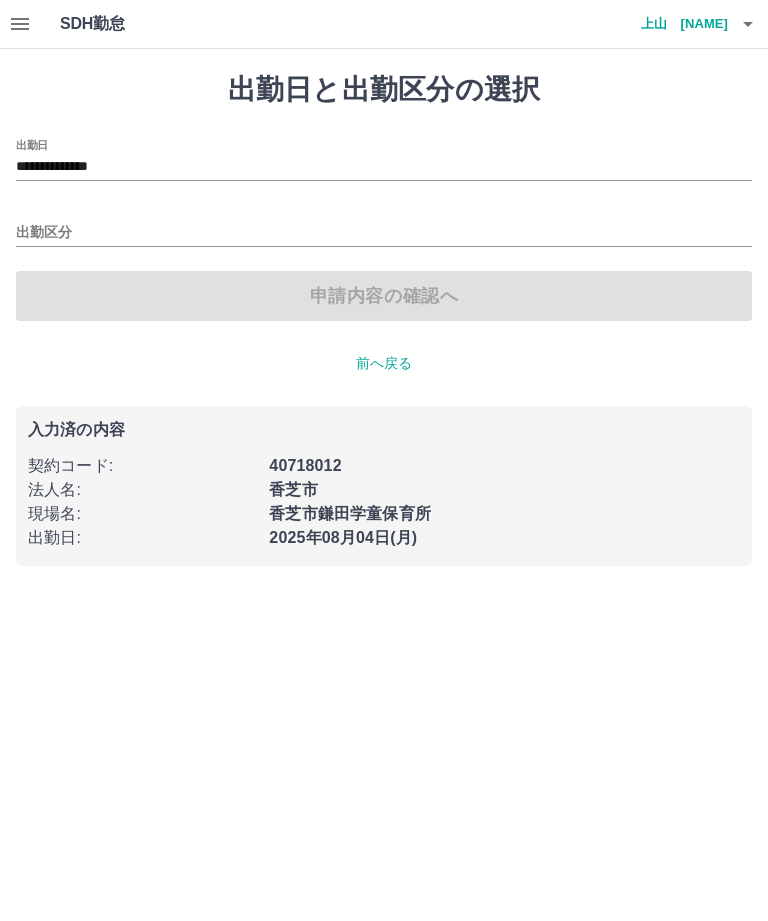 click on "出勤区分" at bounding box center (384, 233) 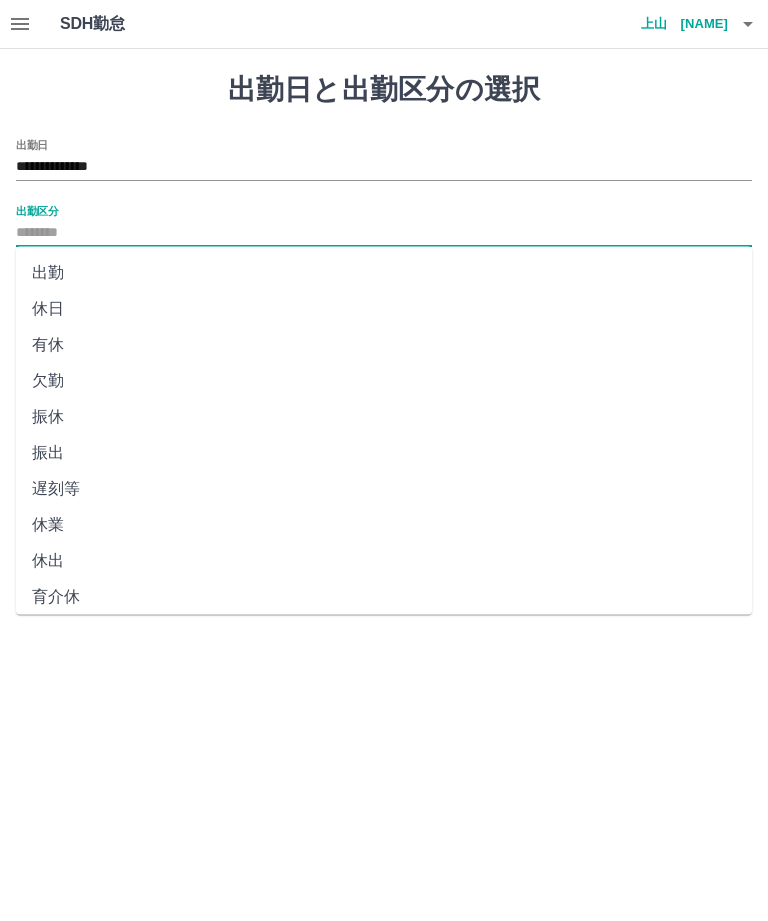click on "出勤" at bounding box center [384, 273] 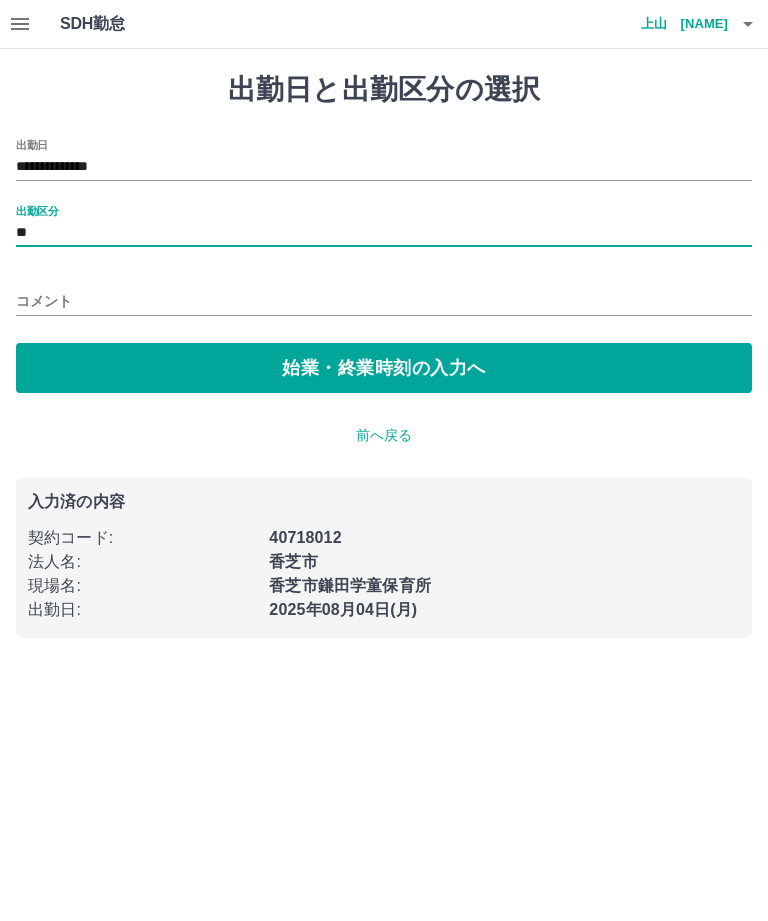 click on "始業・終業時刻の入力へ" at bounding box center (384, 368) 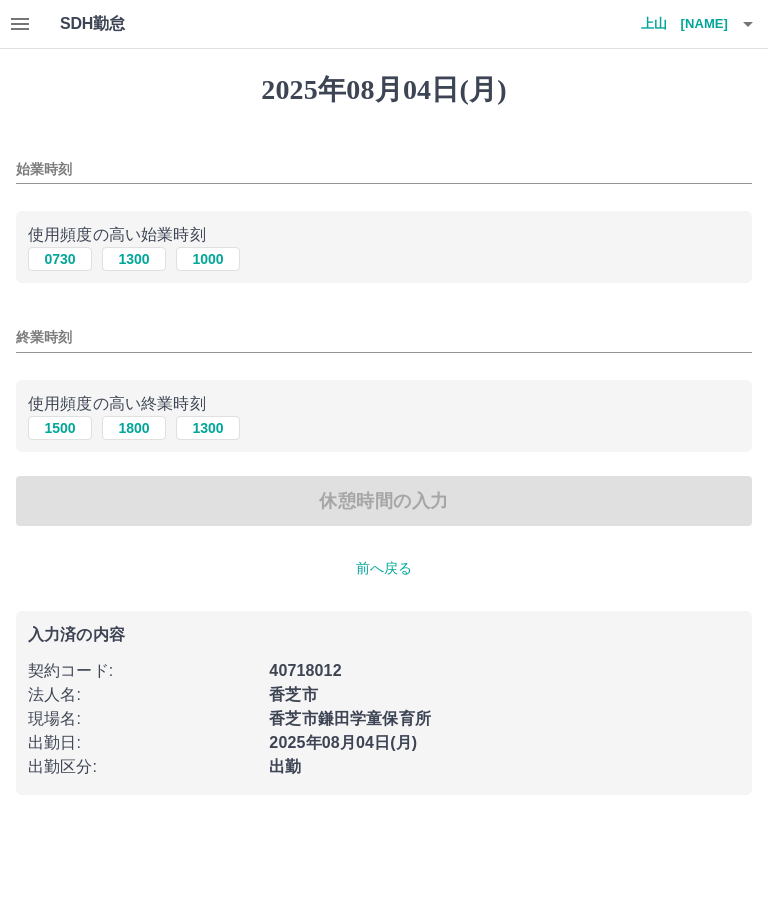 click on "始業時刻" at bounding box center (384, 163) 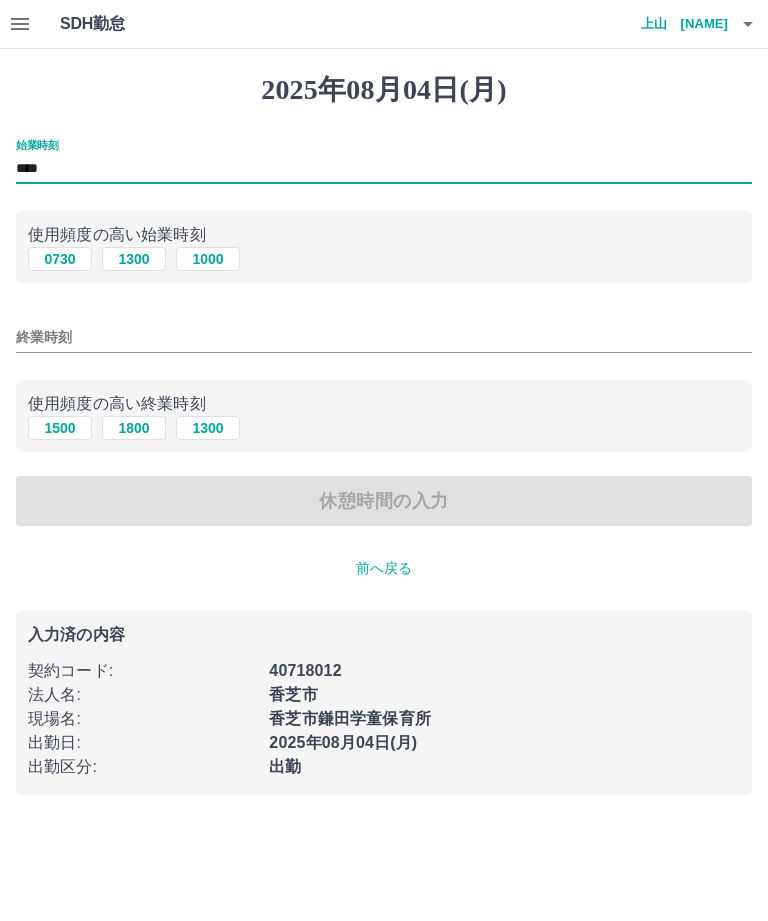 type on "****" 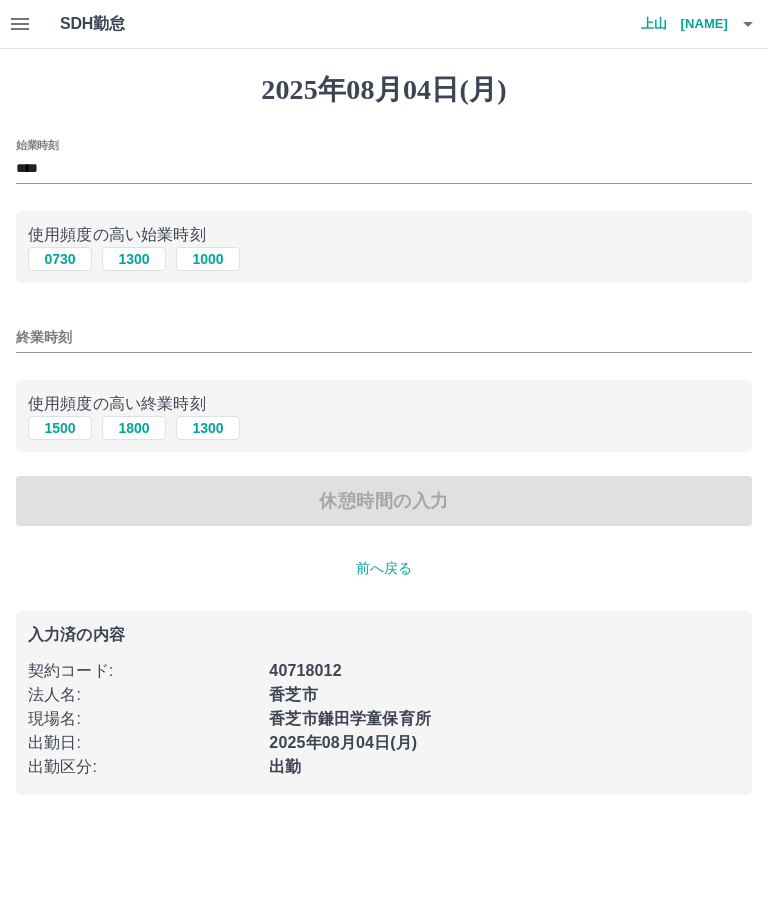 click on "終業時刻" at bounding box center (384, 337) 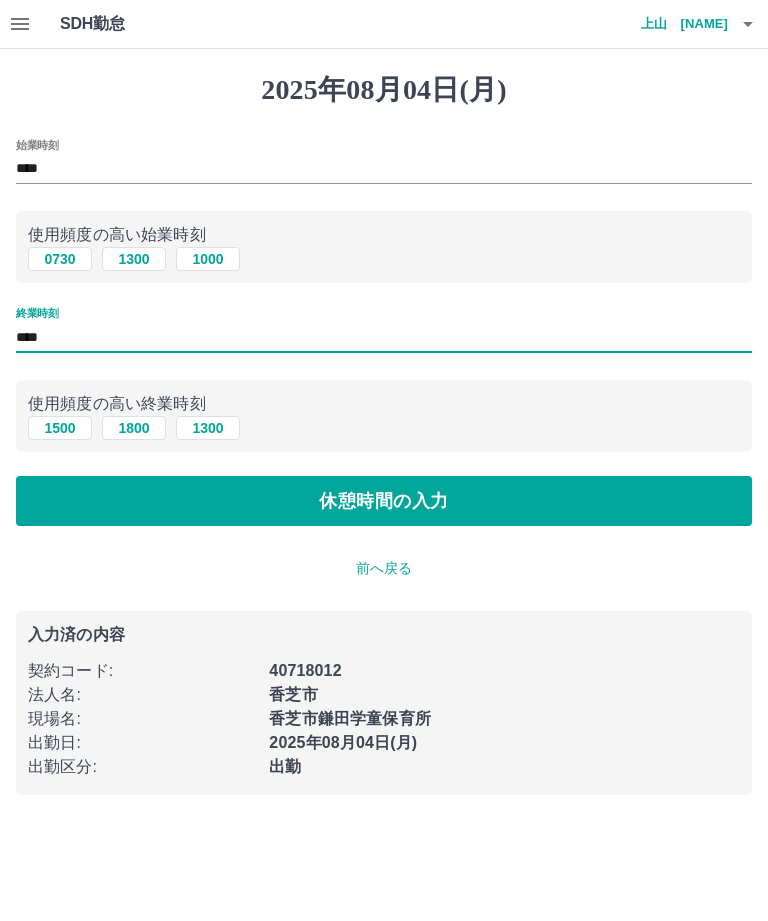 type on "****" 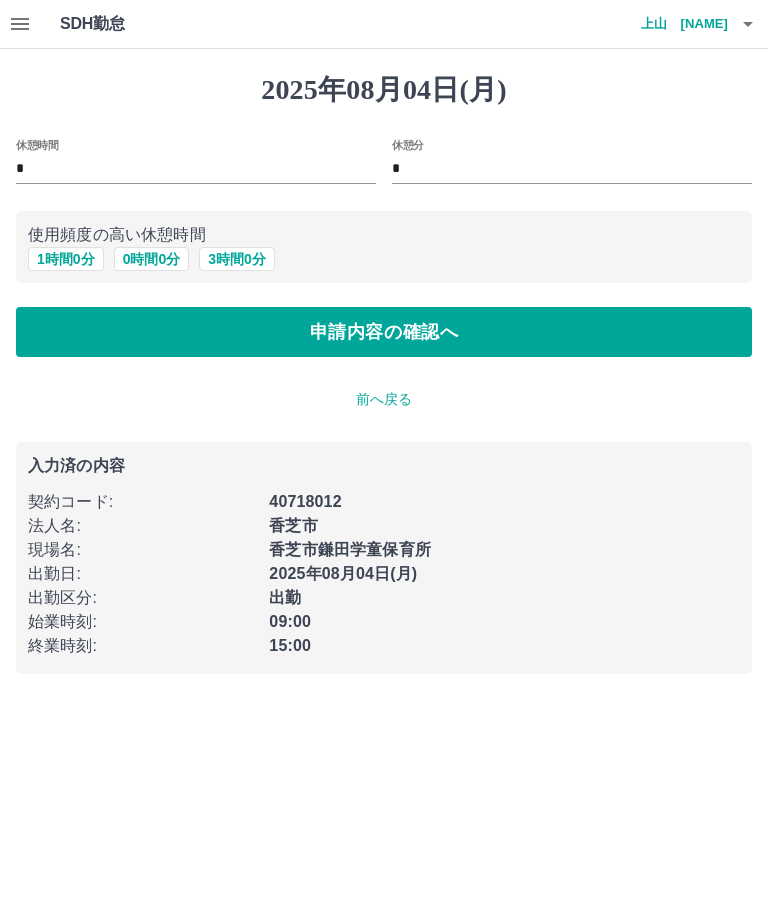 click on "0 時間 0 分" at bounding box center [152, 259] 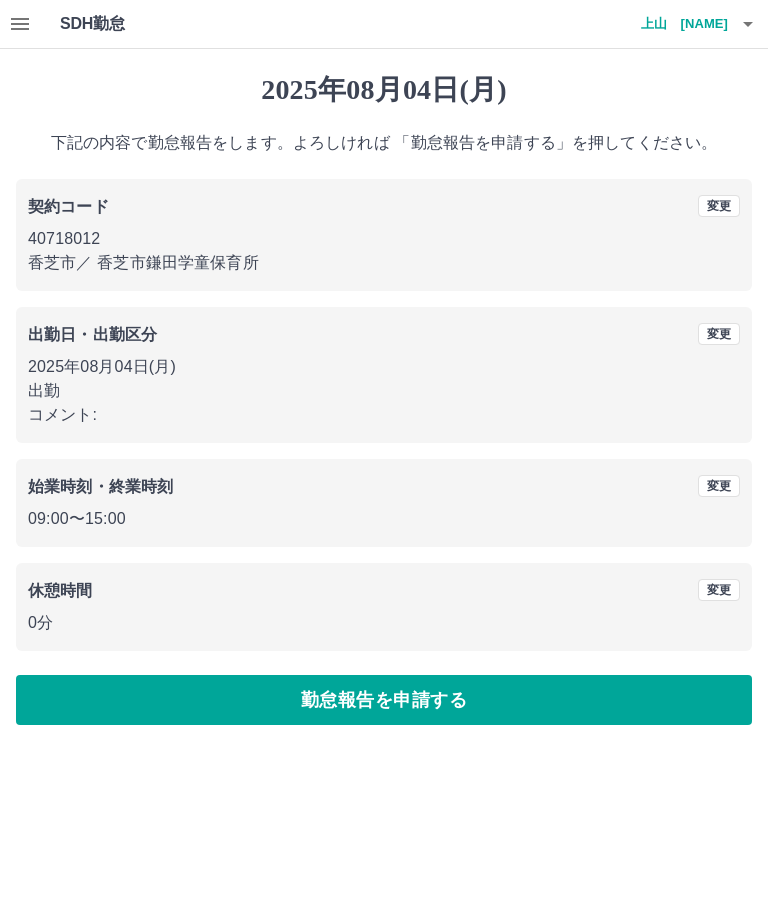 click on "勤怠報告を申請する" at bounding box center [384, 700] 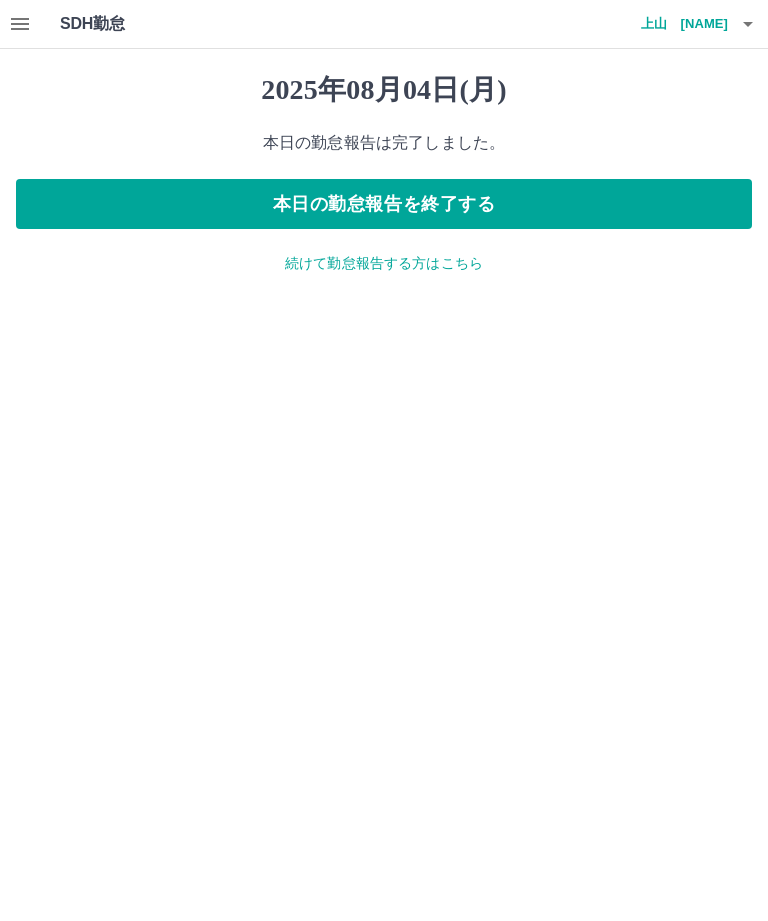 click on "本日の勤怠報告を終了する" at bounding box center (384, 204) 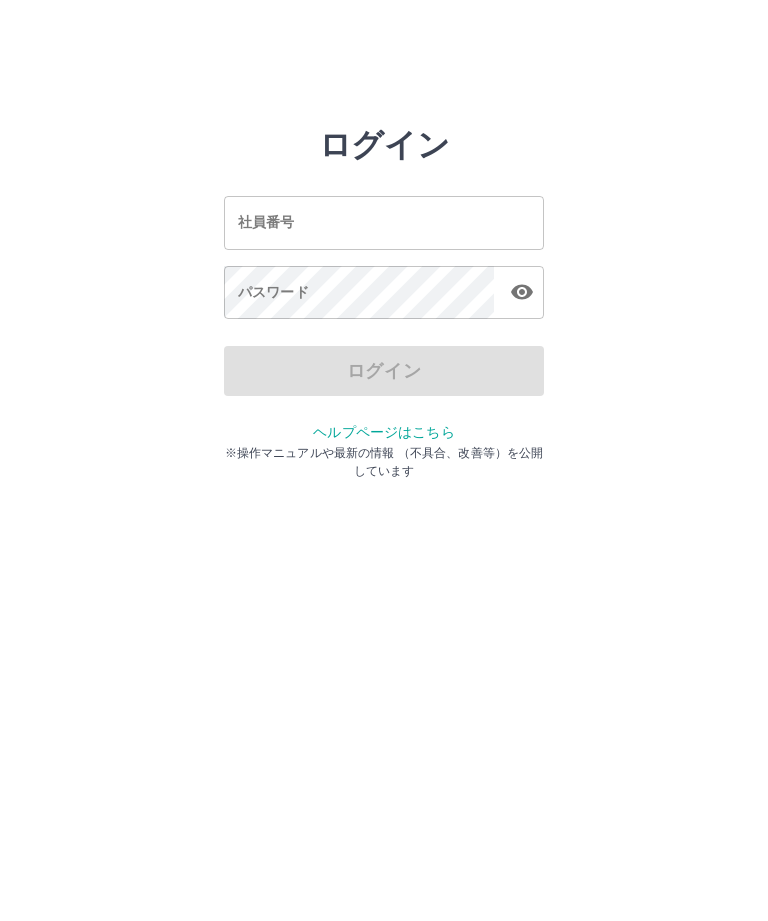 scroll, scrollTop: 0, scrollLeft: 0, axis: both 